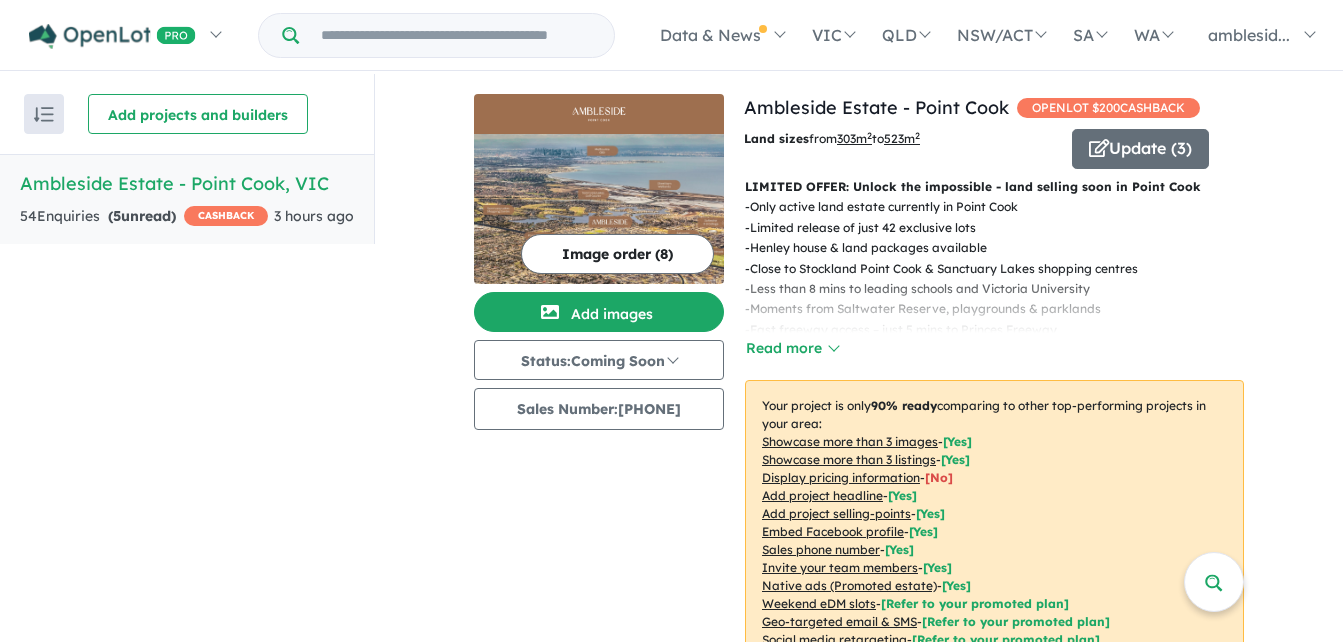 scroll, scrollTop: 0, scrollLeft: 0, axis: both 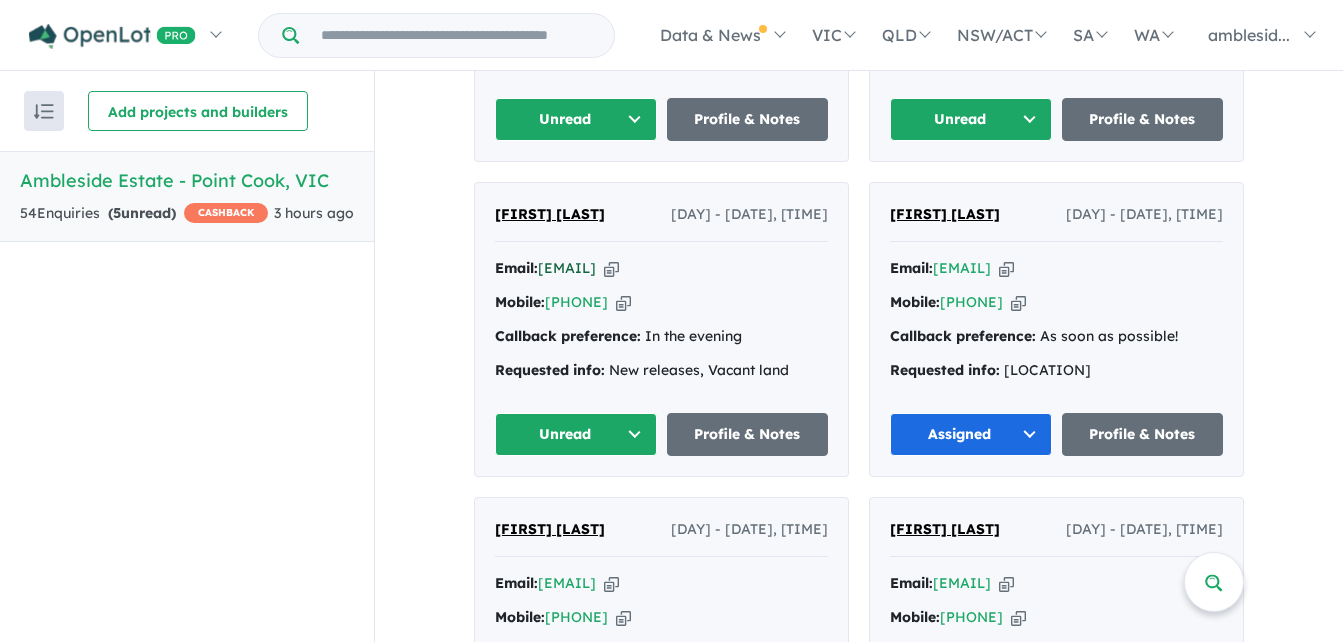 drag, startPoint x: 536, startPoint y: 284, endPoint x: 699, endPoint y: 284, distance: 163 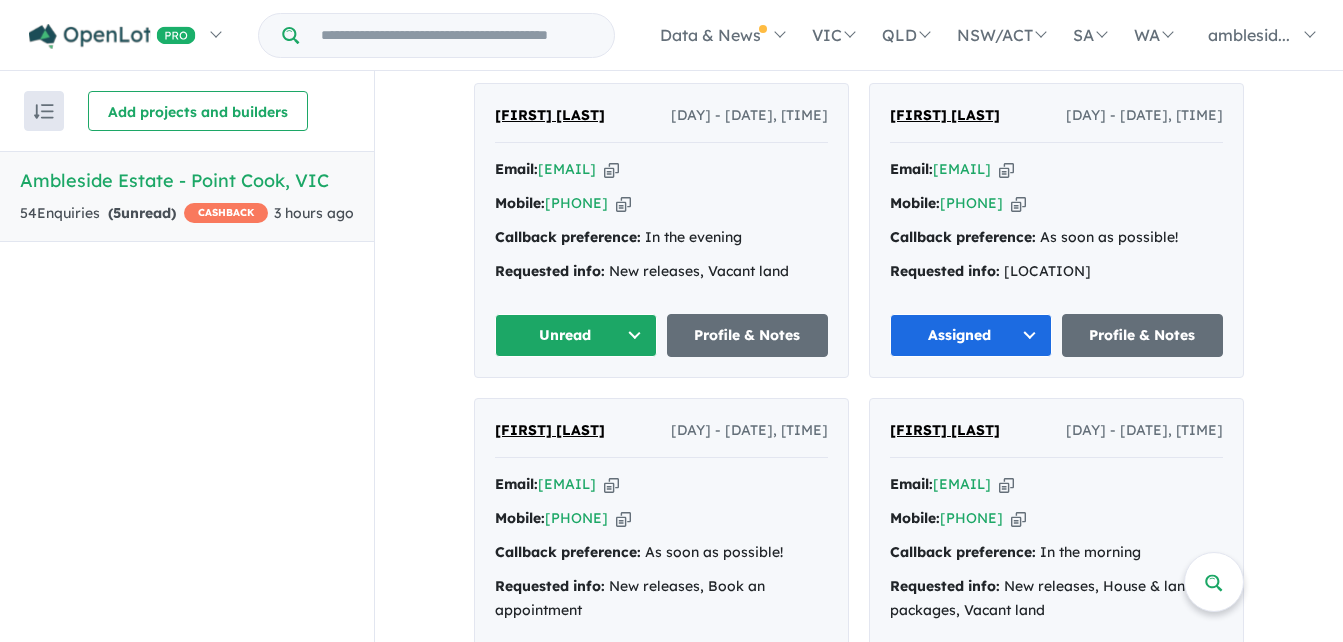 scroll, scrollTop: 1582, scrollLeft: 0, axis: vertical 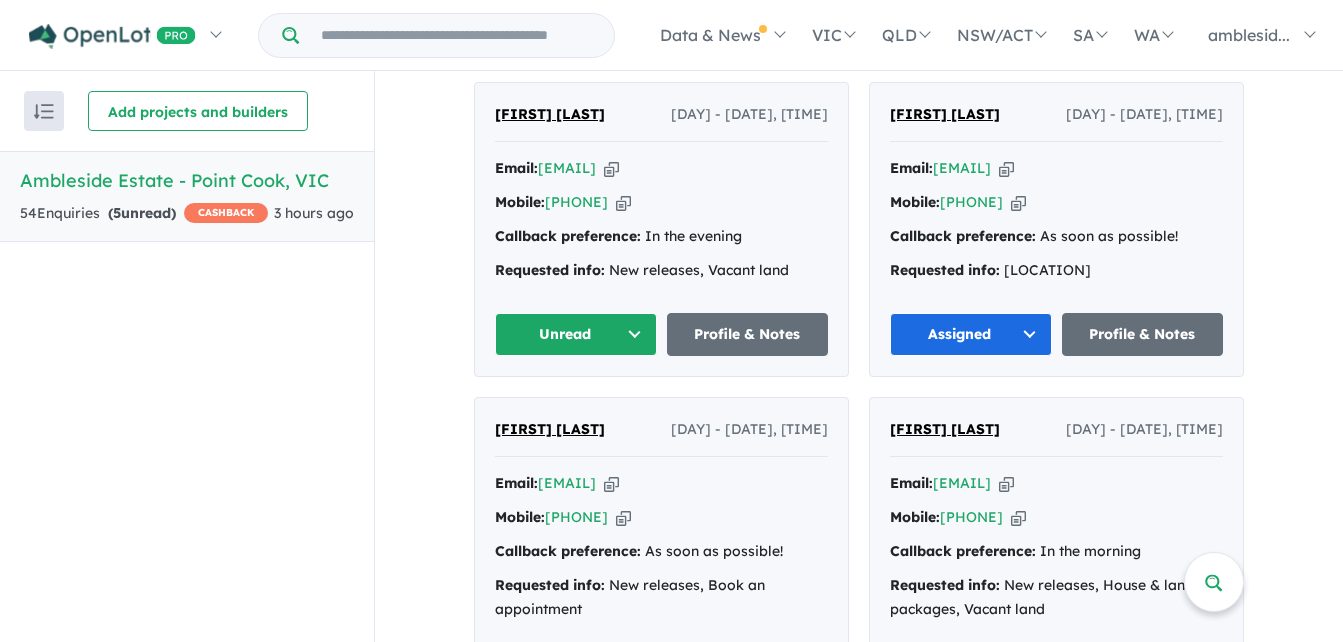 click on "Unread" at bounding box center (576, 334) 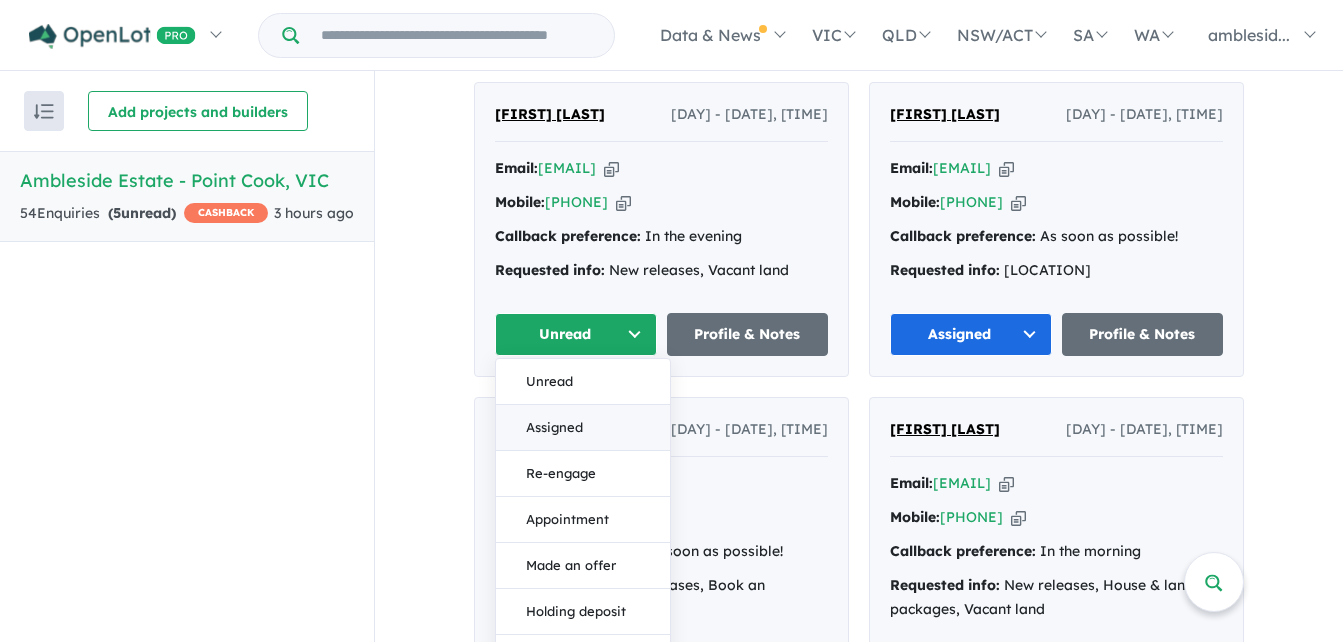 click on "Assigned" at bounding box center (583, 428) 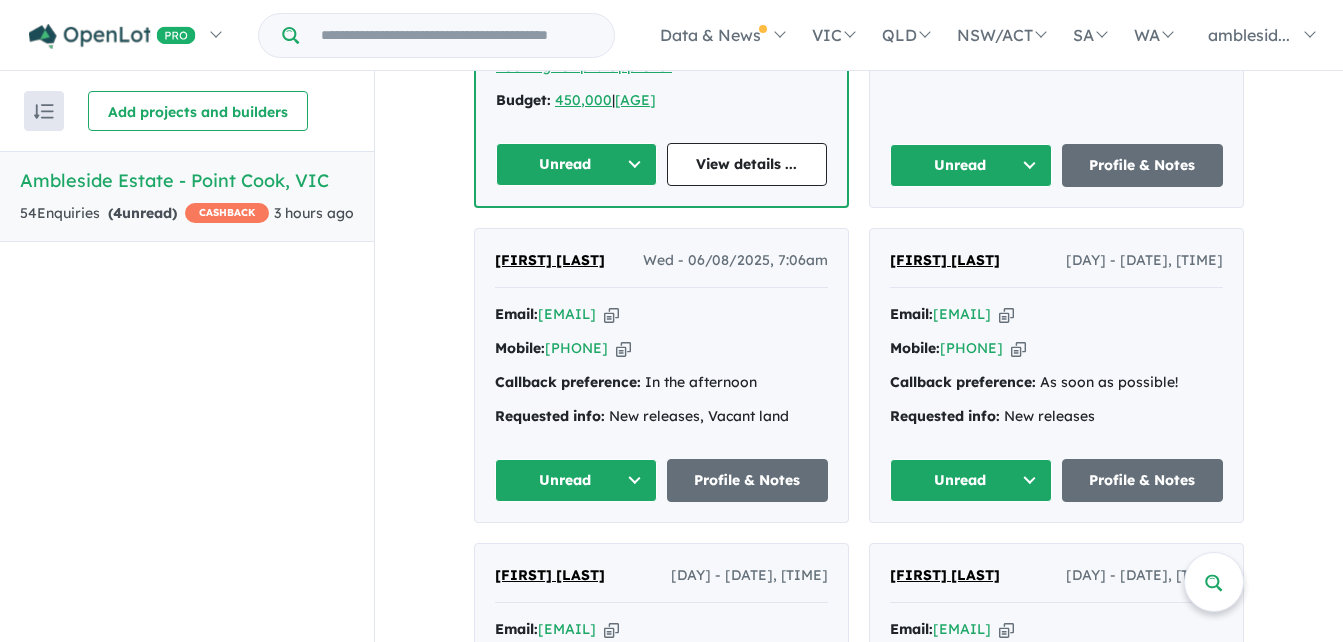 scroll, scrollTop: 1082, scrollLeft: 0, axis: vertical 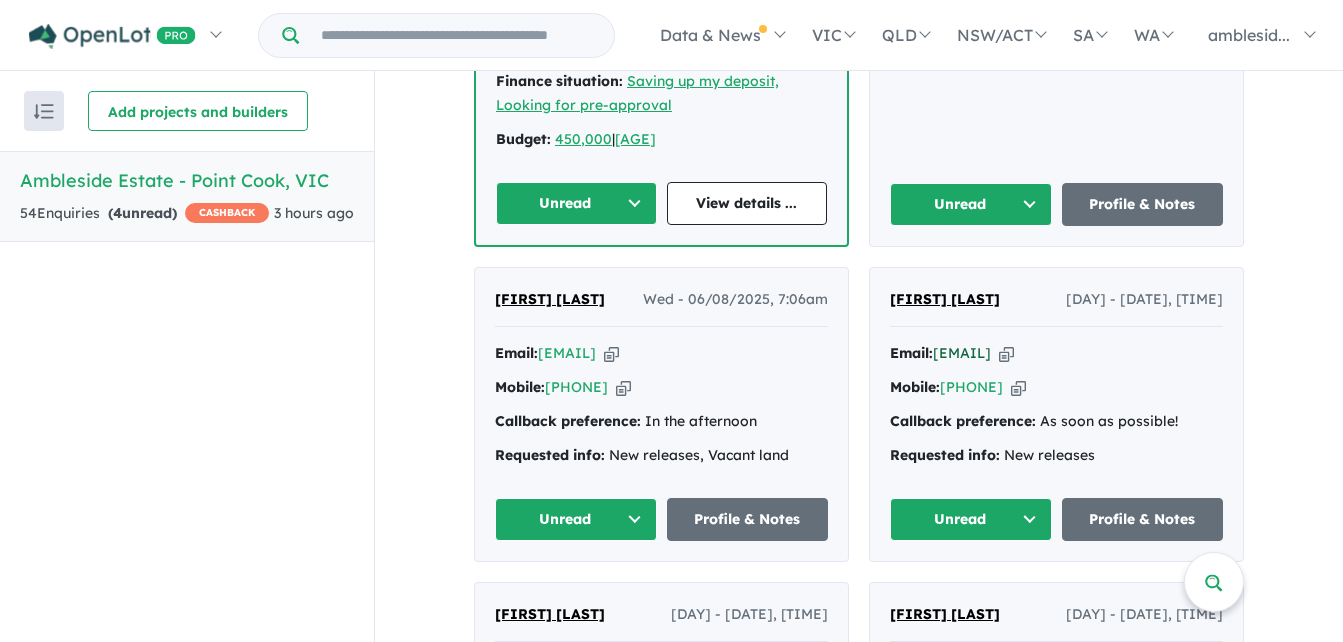 drag, startPoint x: 1085, startPoint y: 372, endPoint x: 933, endPoint y: 376, distance: 152.05263 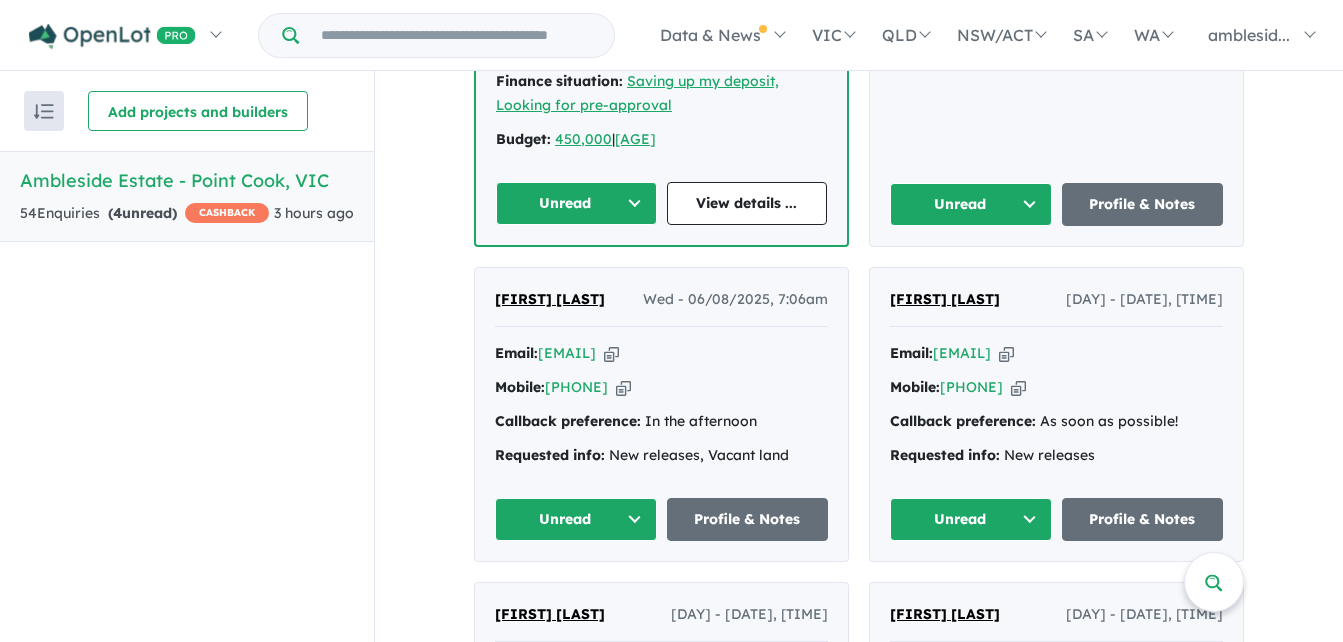 copy on "[EMAIL]" 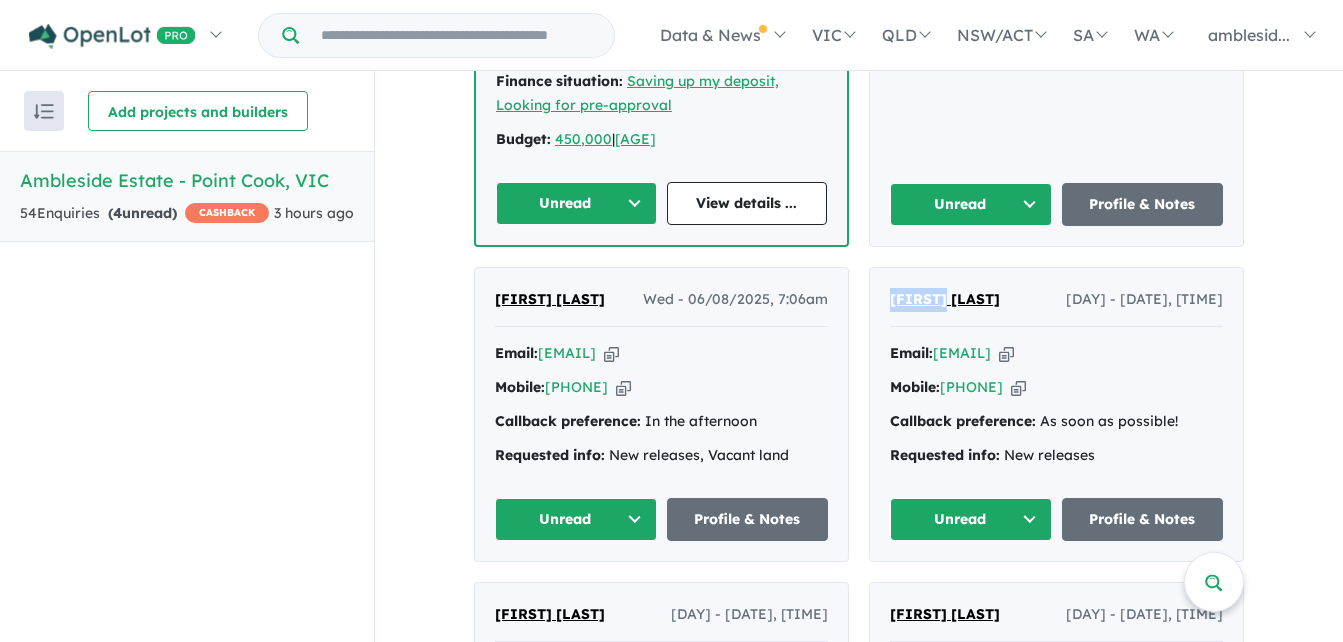 drag, startPoint x: 881, startPoint y: 315, endPoint x: 943, endPoint y: 314, distance: 62.008064 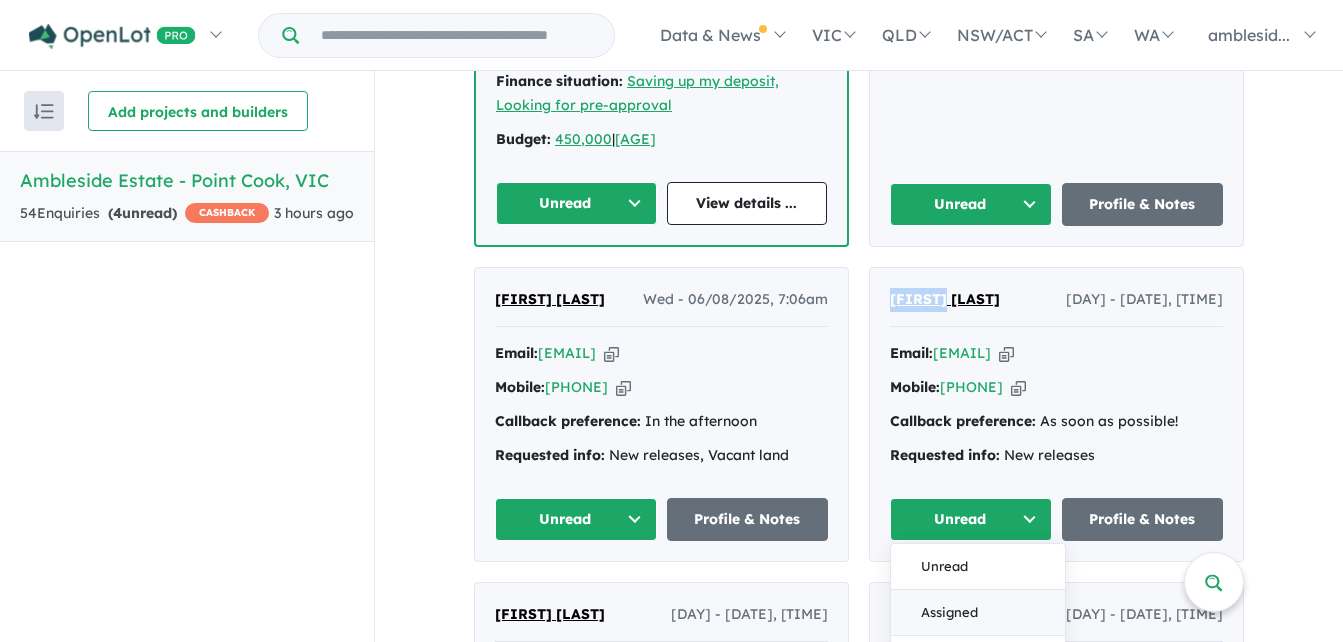 click on "Assigned" at bounding box center [978, 613] 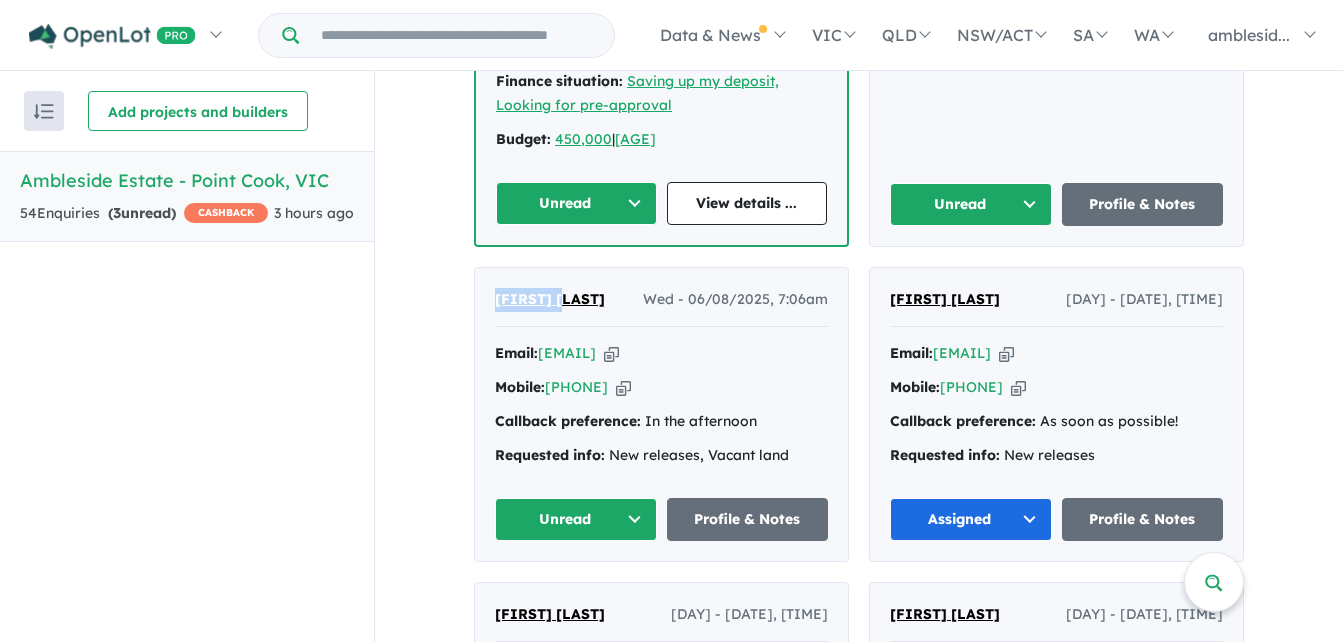 drag, startPoint x: 485, startPoint y: 314, endPoint x: 575, endPoint y: 310, distance: 90.088844 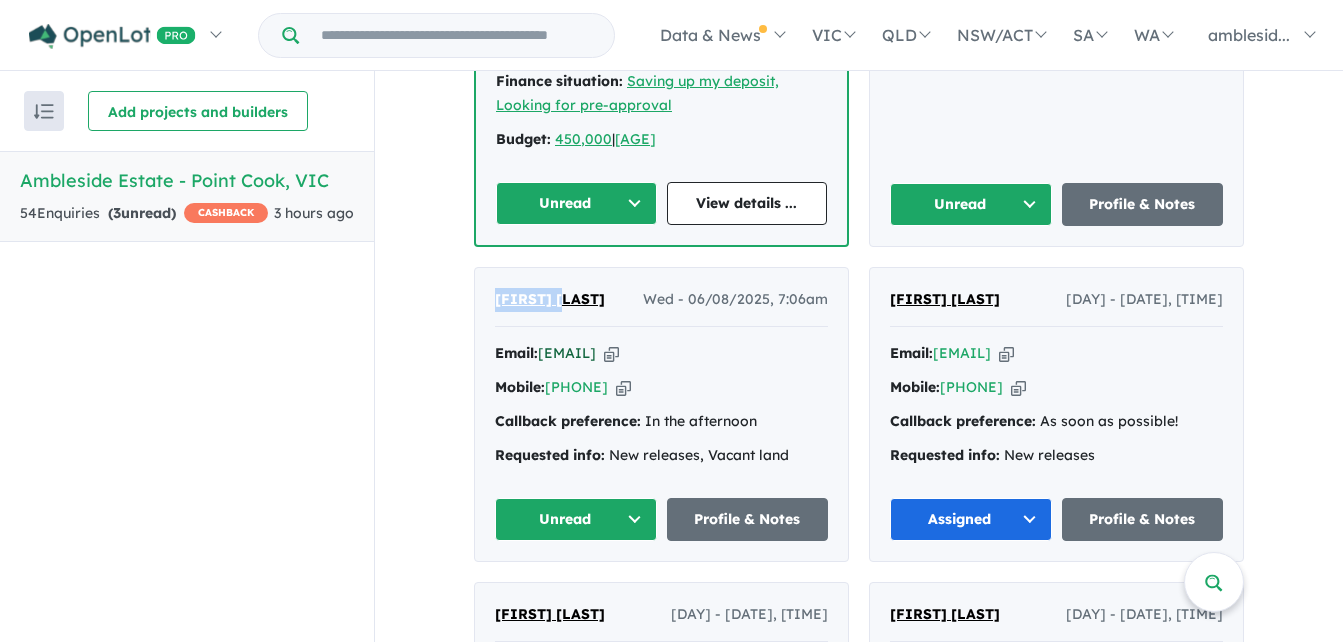 drag, startPoint x: 738, startPoint y: 370, endPoint x: 539, endPoint y: 366, distance: 199.04019 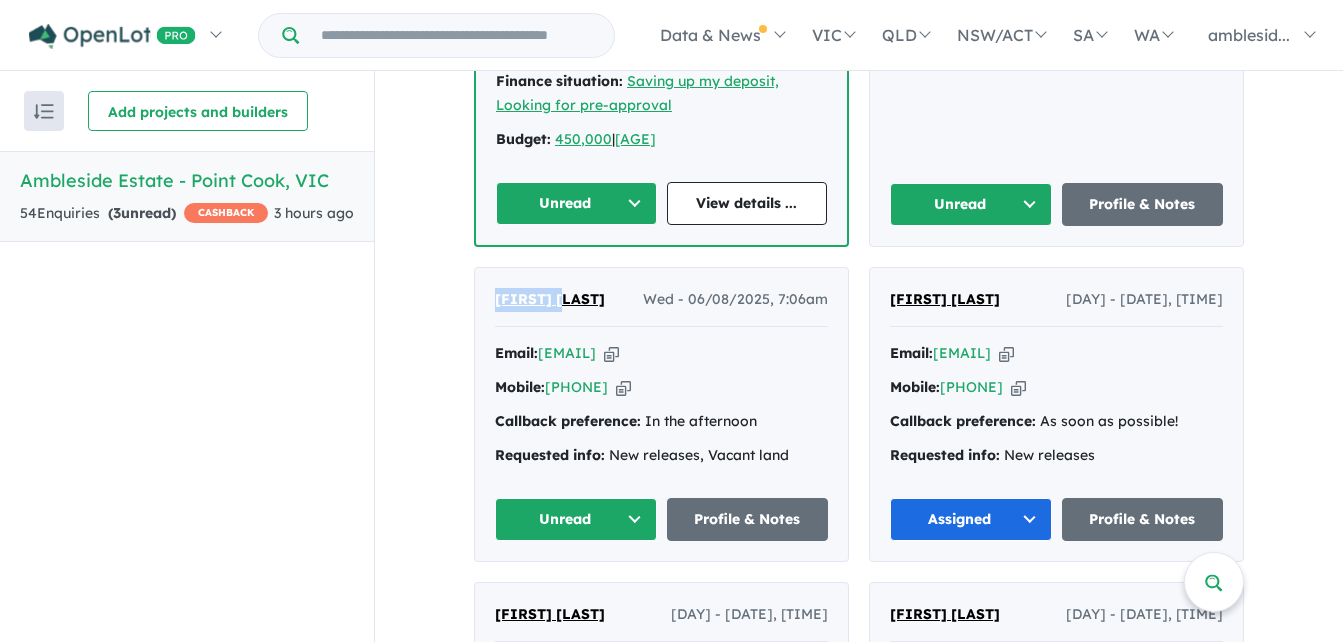 click on "Unread" at bounding box center (576, 519) 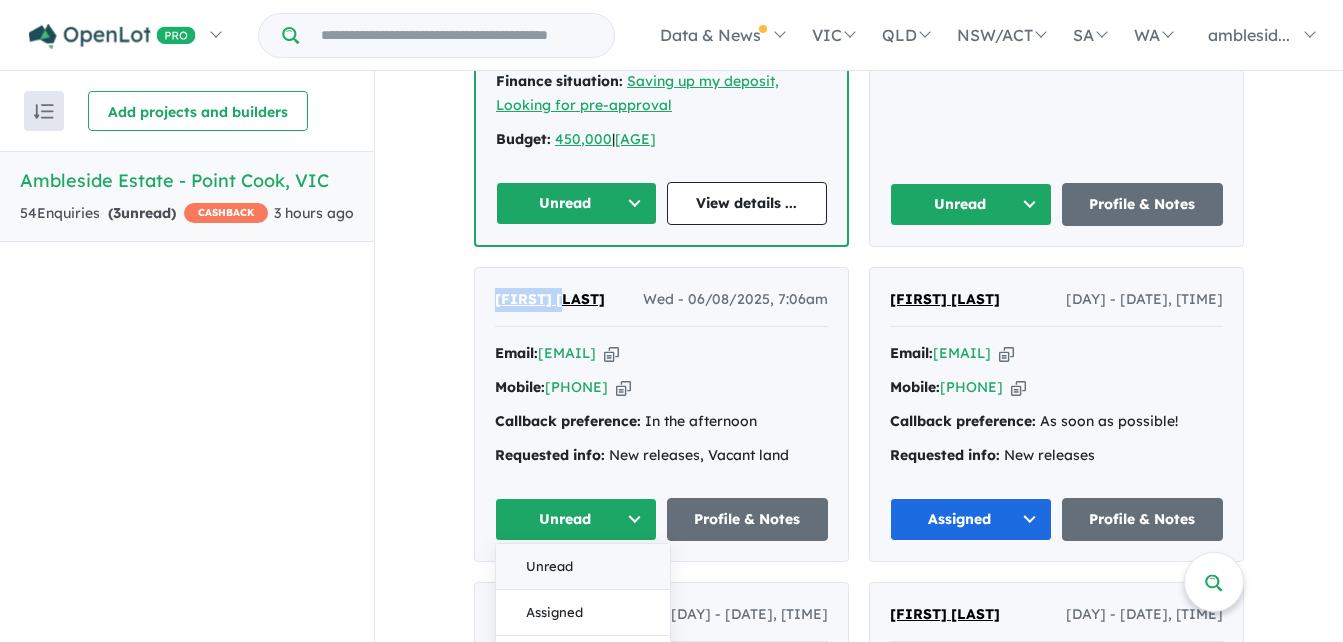 click on "Unread" at bounding box center (583, 567) 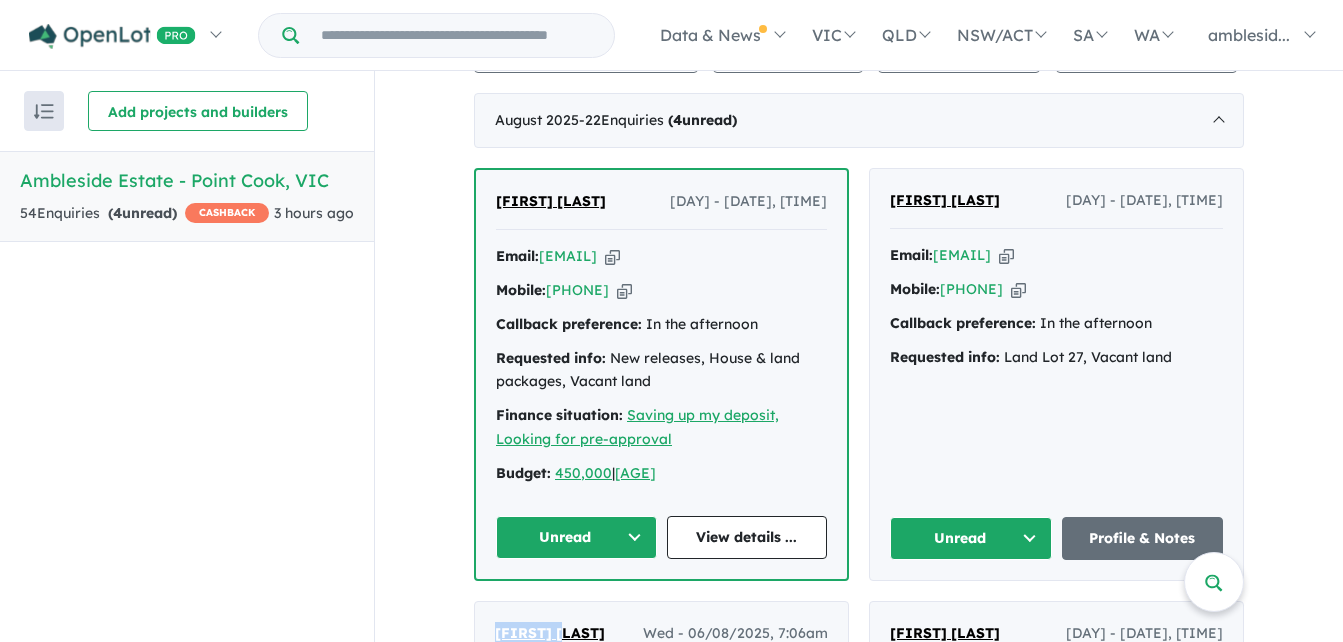 scroll, scrollTop: 782, scrollLeft: 0, axis: vertical 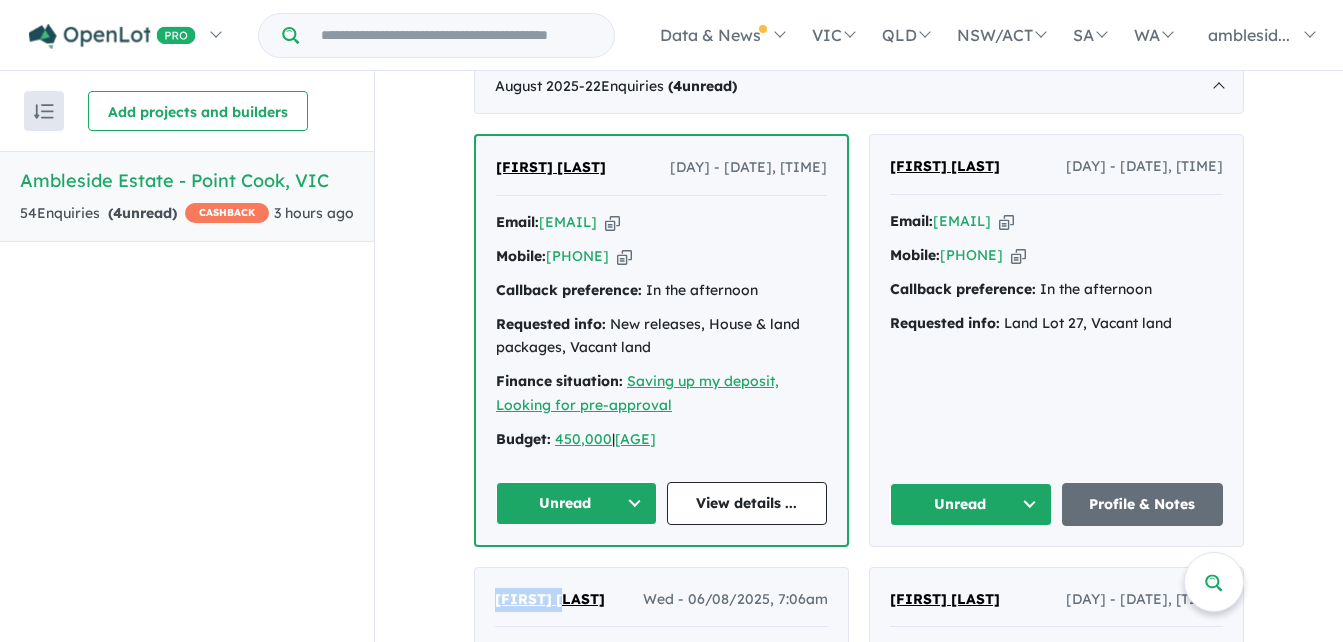 drag, startPoint x: 932, startPoint y: 237, endPoint x: 1123, endPoint y: 250, distance: 191.4419 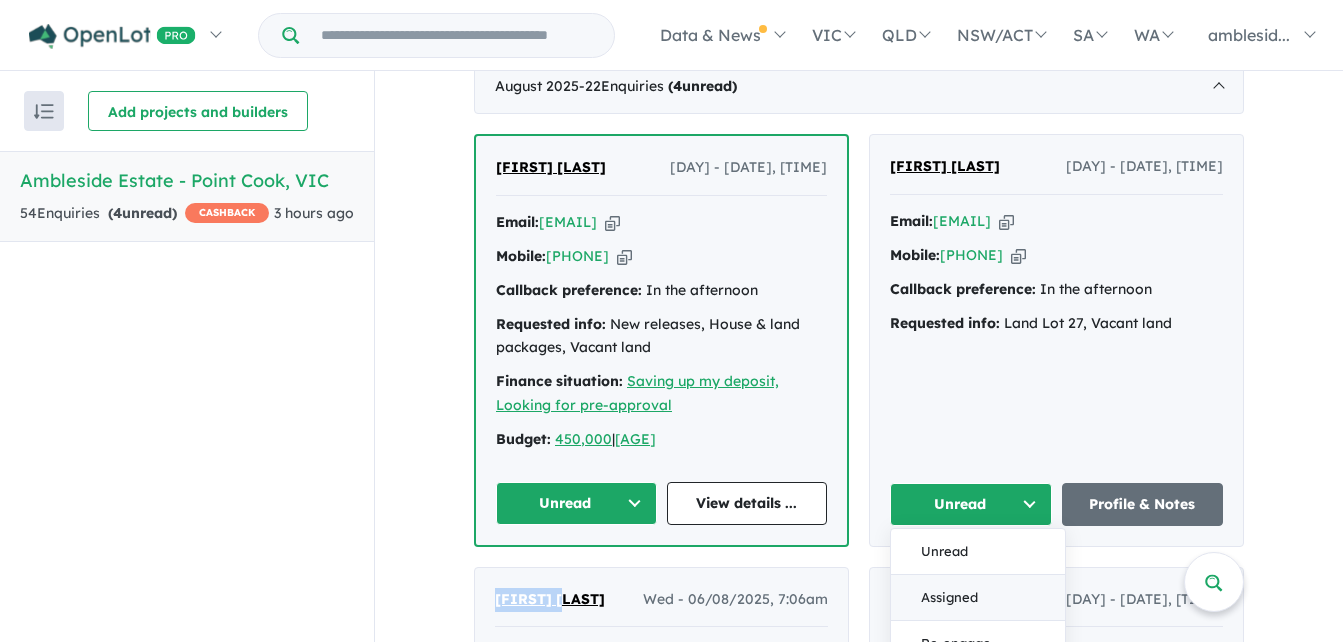 click on "Assigned" at bounding box center (978, 598) 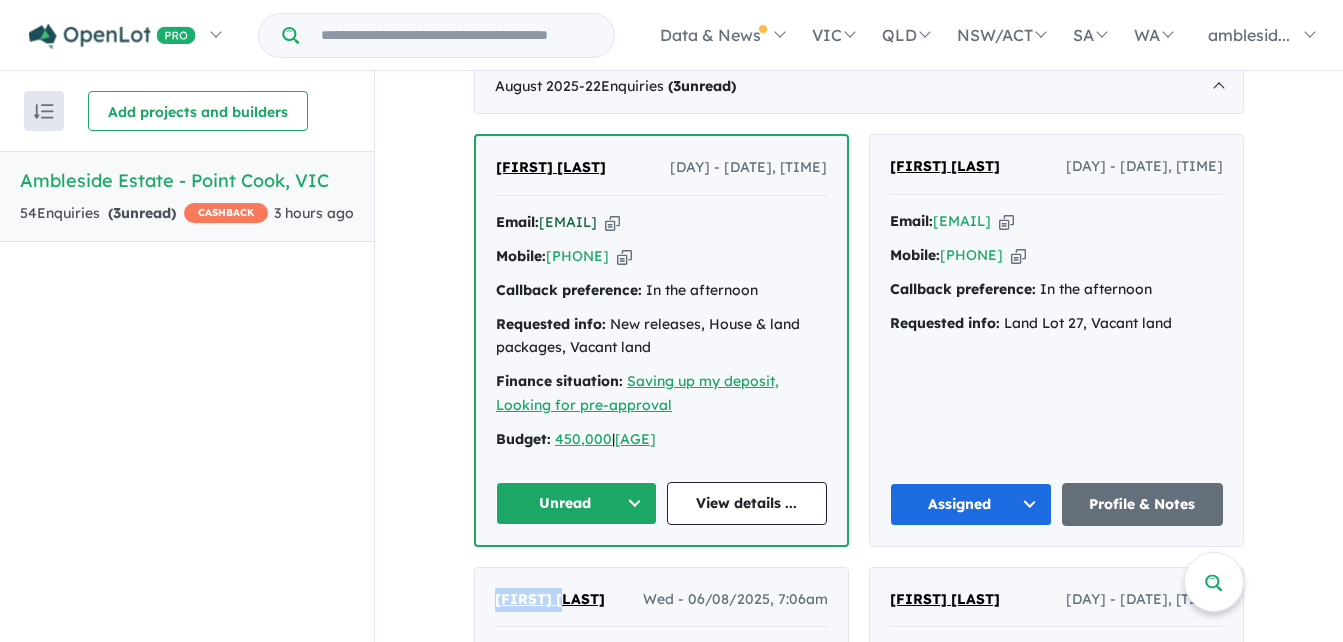 drag, startPoint x: 538, startPoint y: 240, endPoint x: 747, endPoint y: 248, distance: 209.15306 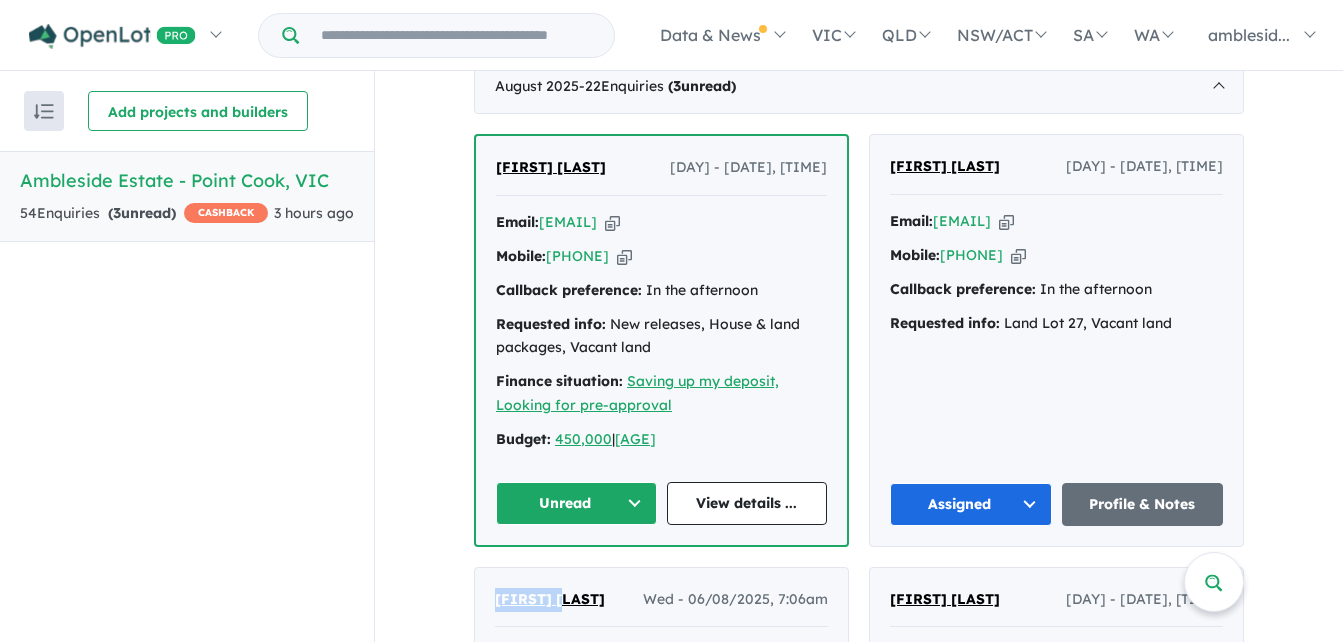click on "Unread" at bounding box center [576, 503] 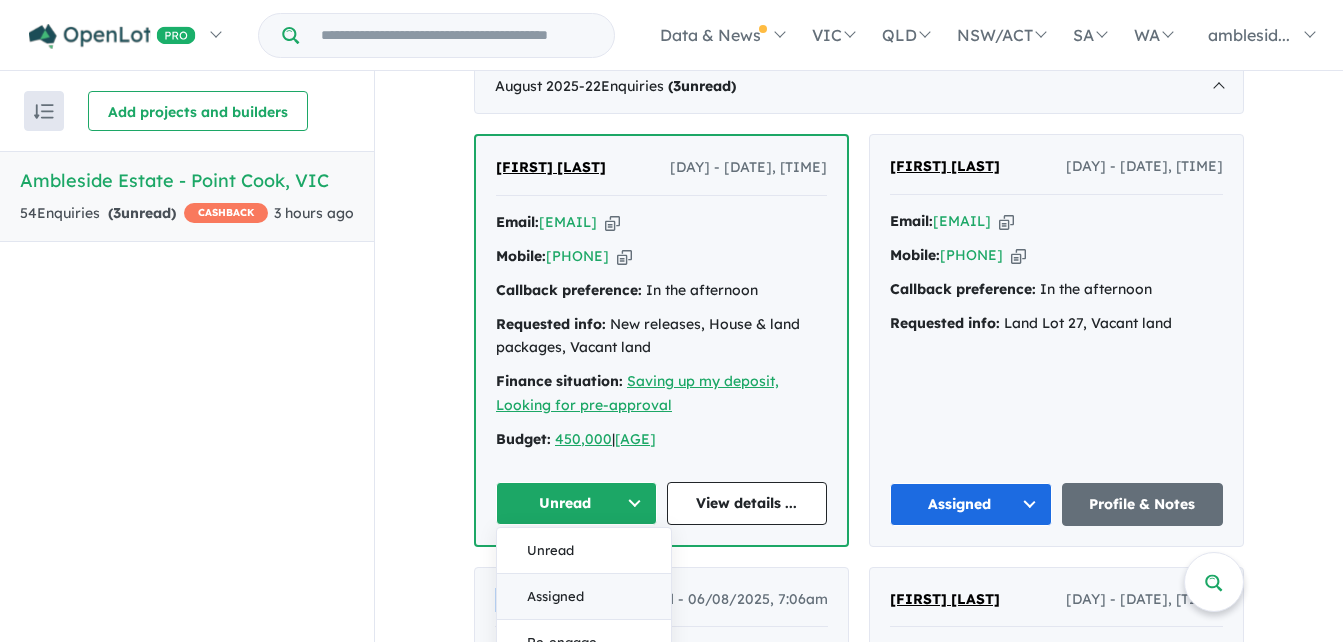 click on "Assigned" at bounding box center (584, 597) 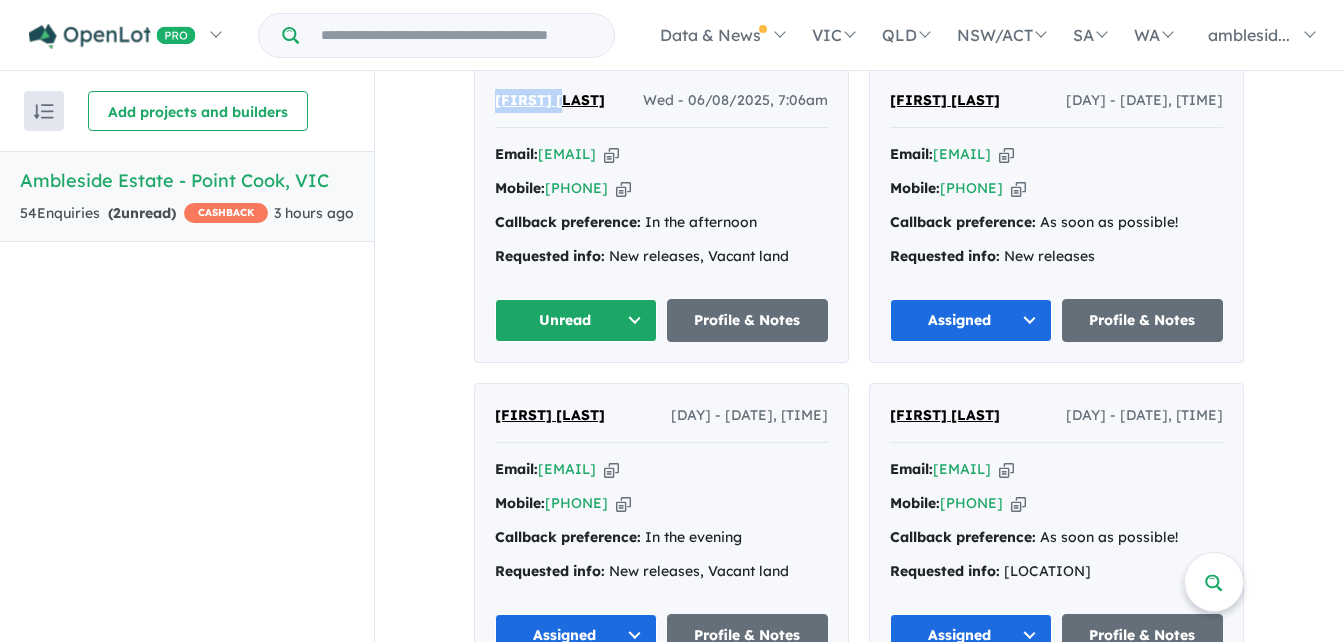 scroll, scrollTop: 1282, scrollLeft: 0, axis: vertical 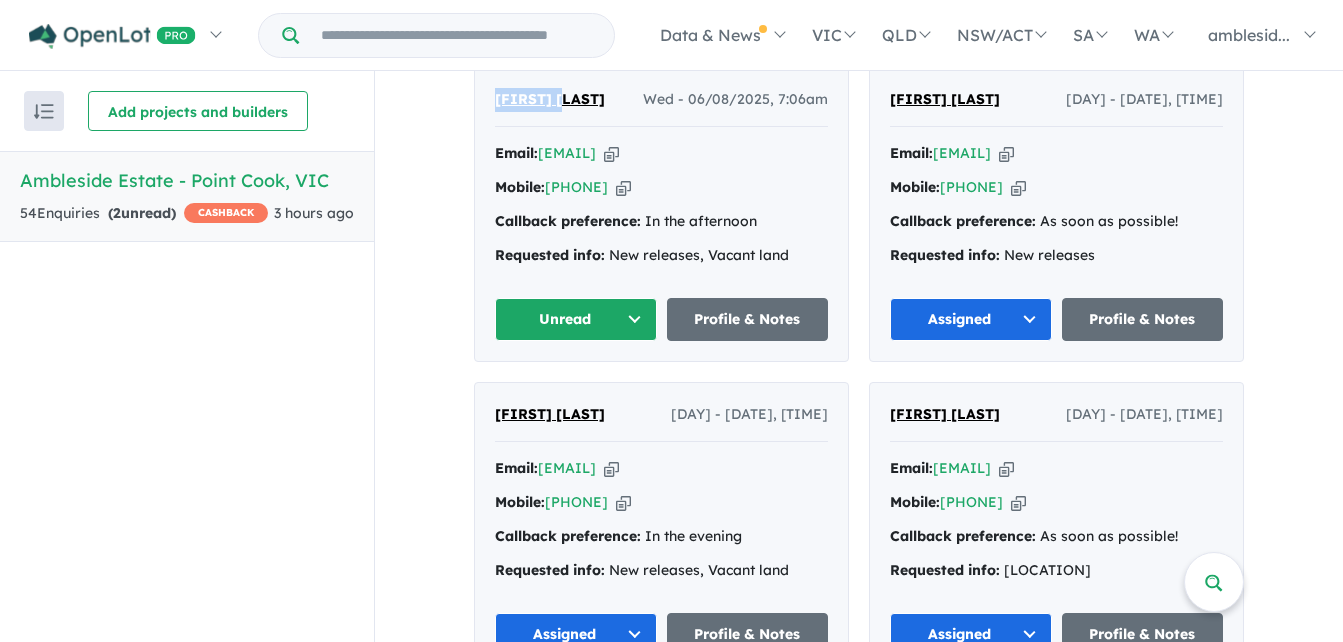click on "Unread" at bounding box center [576, 319] 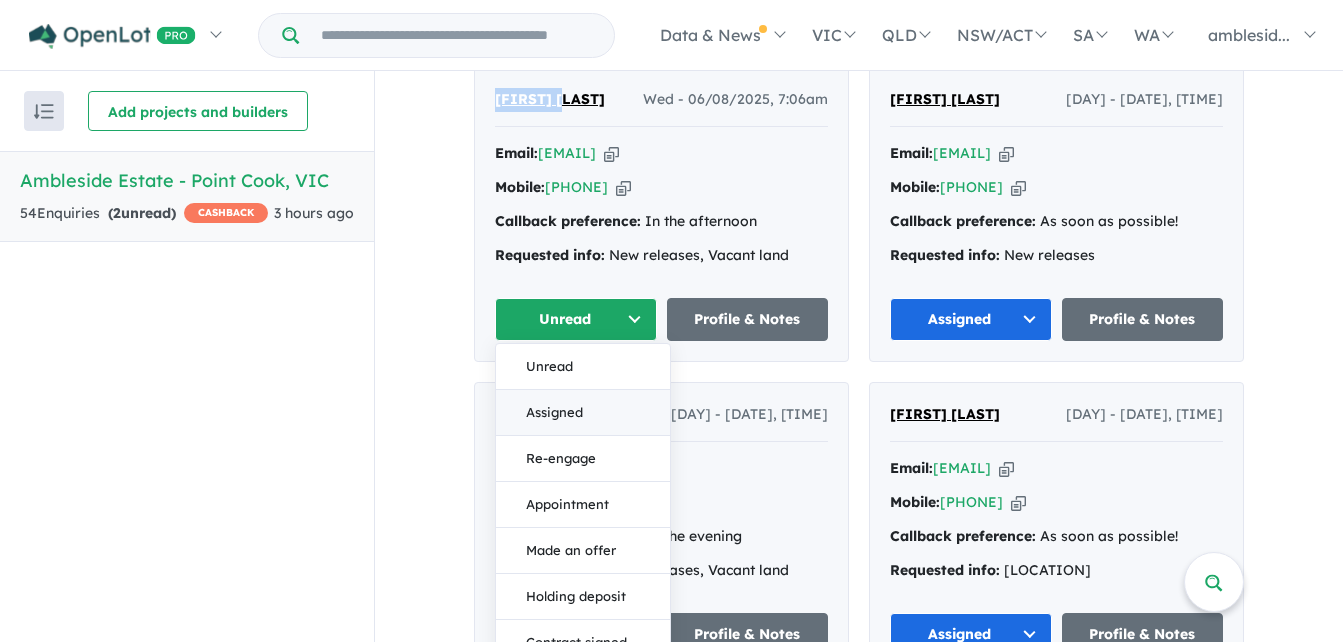 click on "Assigned" at bounding box center (583, 413) 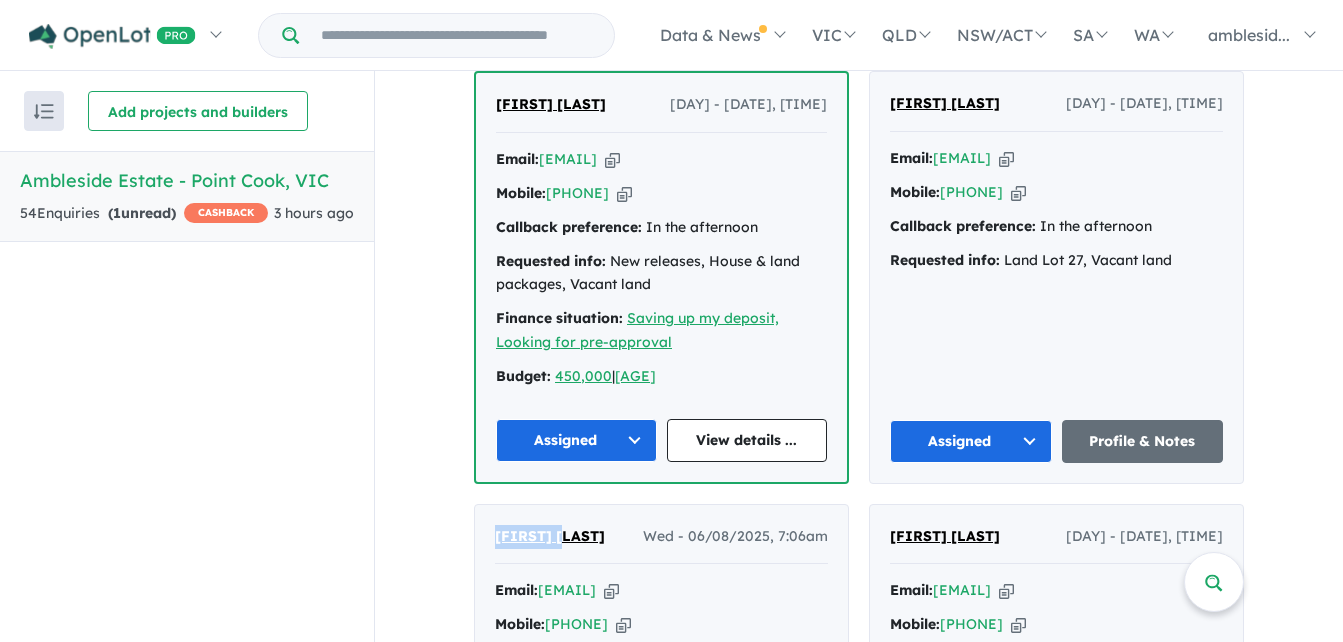 scroll, scrollTop: 582, scrollLeft: 0, axis: vertical 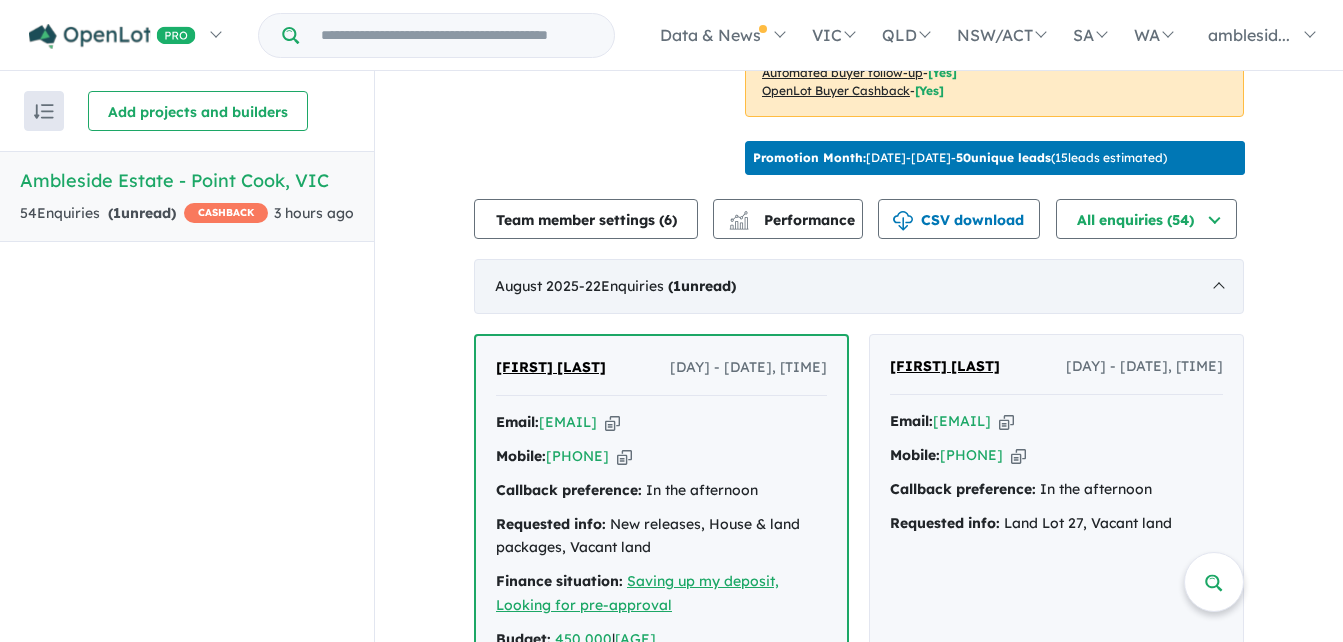 click on "( 1  unread)" at bounding box center (702, 286) 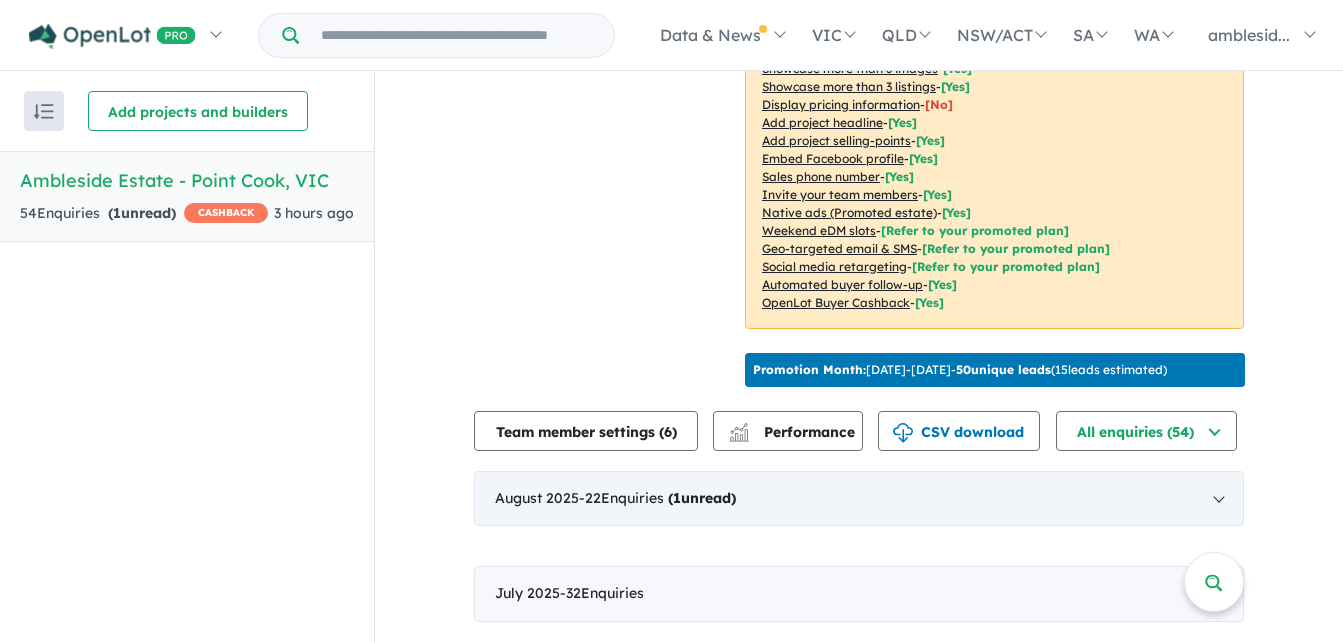 scroll, scrollTop: 368, scrollLeft: 0, axis: vertical 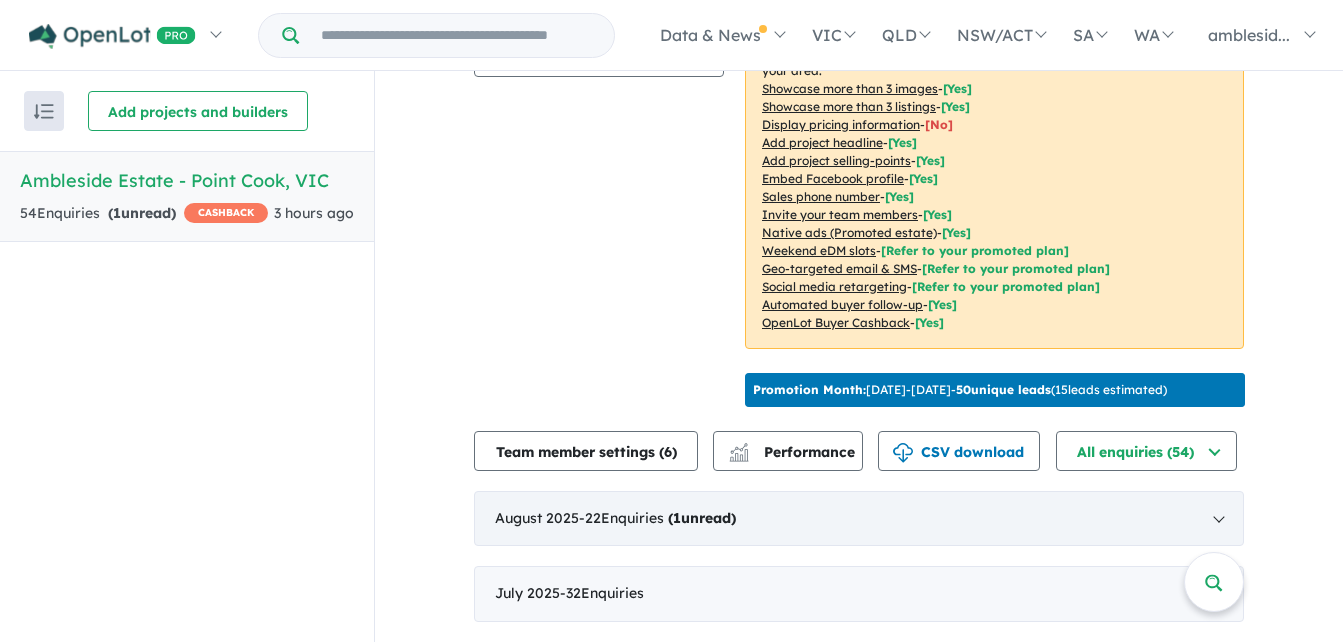 click on "August 2025  -  22  Enquir ies   ( 1  unread)" at bounding box center [859, 519] 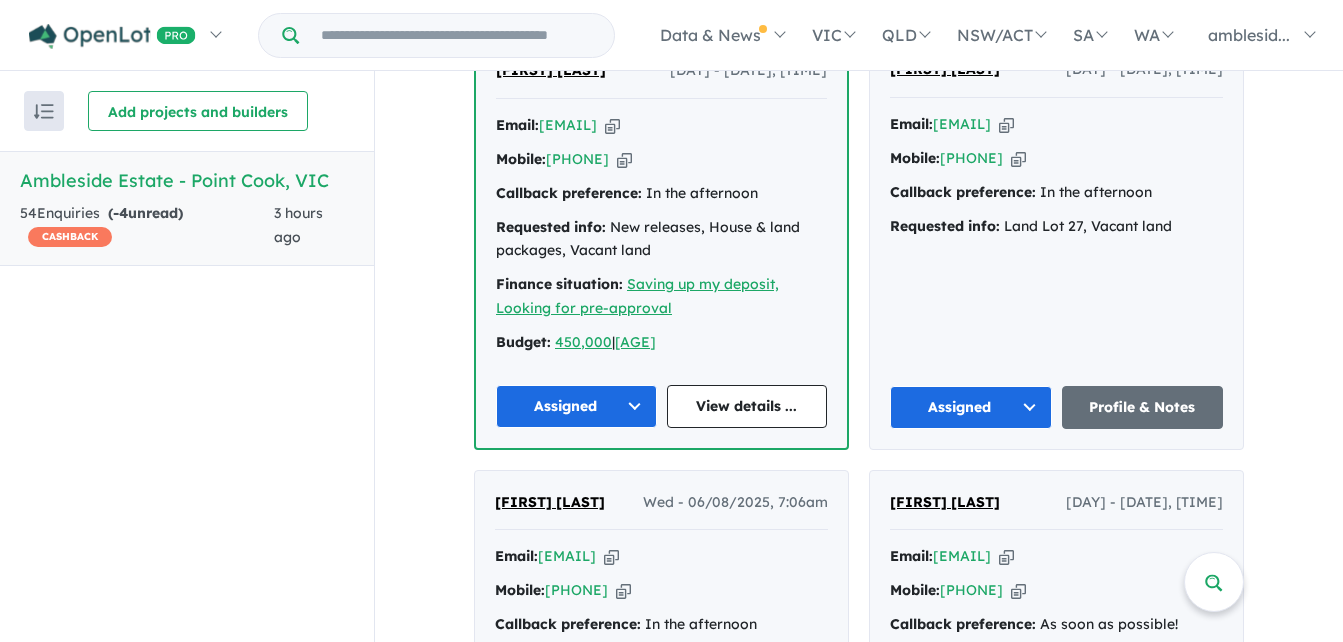 scroll, scrollTop: 582, scrollLeft: 0, axis: vertical 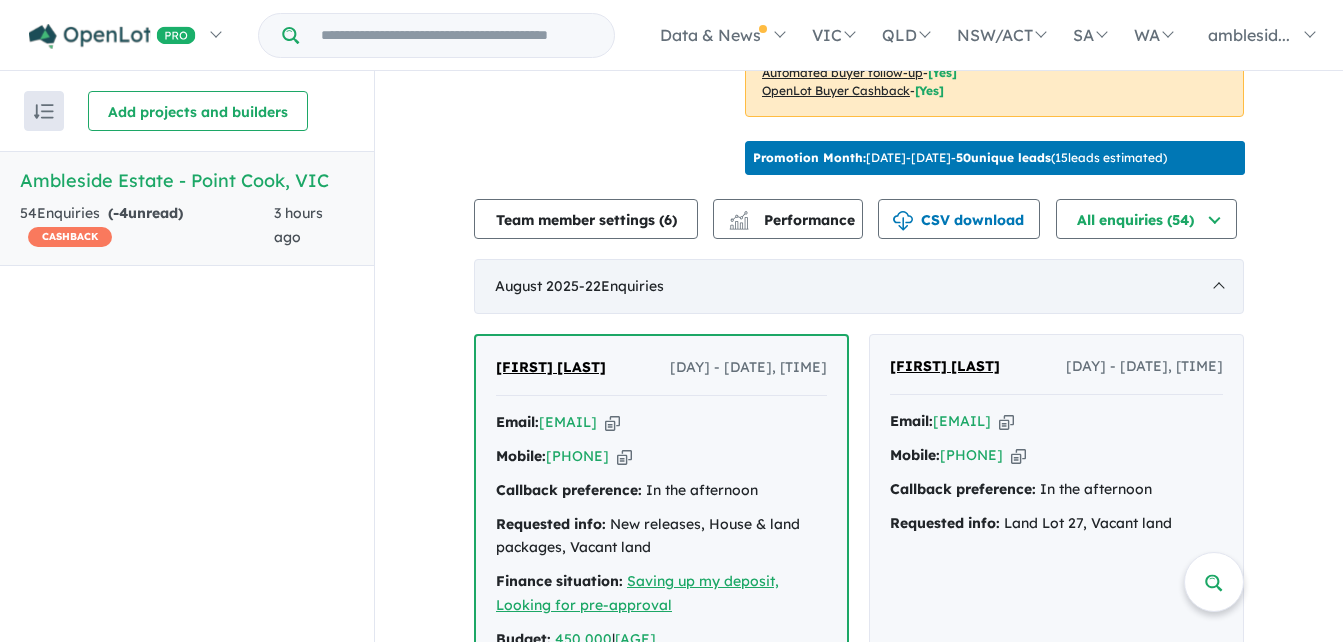 click on "[MONTH] [YEAR] - 22 Enquiries (0 unread)" at bounding box center [859, 287] 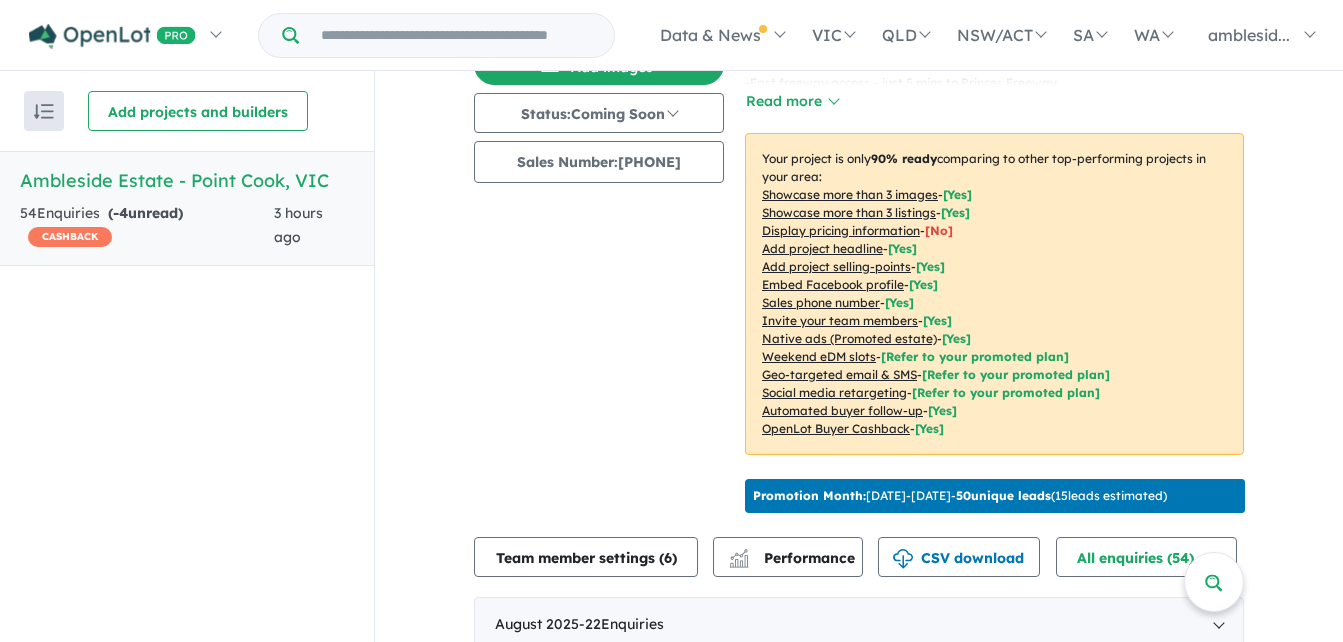 scroll, scrollTop: 0, scrollLeft: 0, axis: both 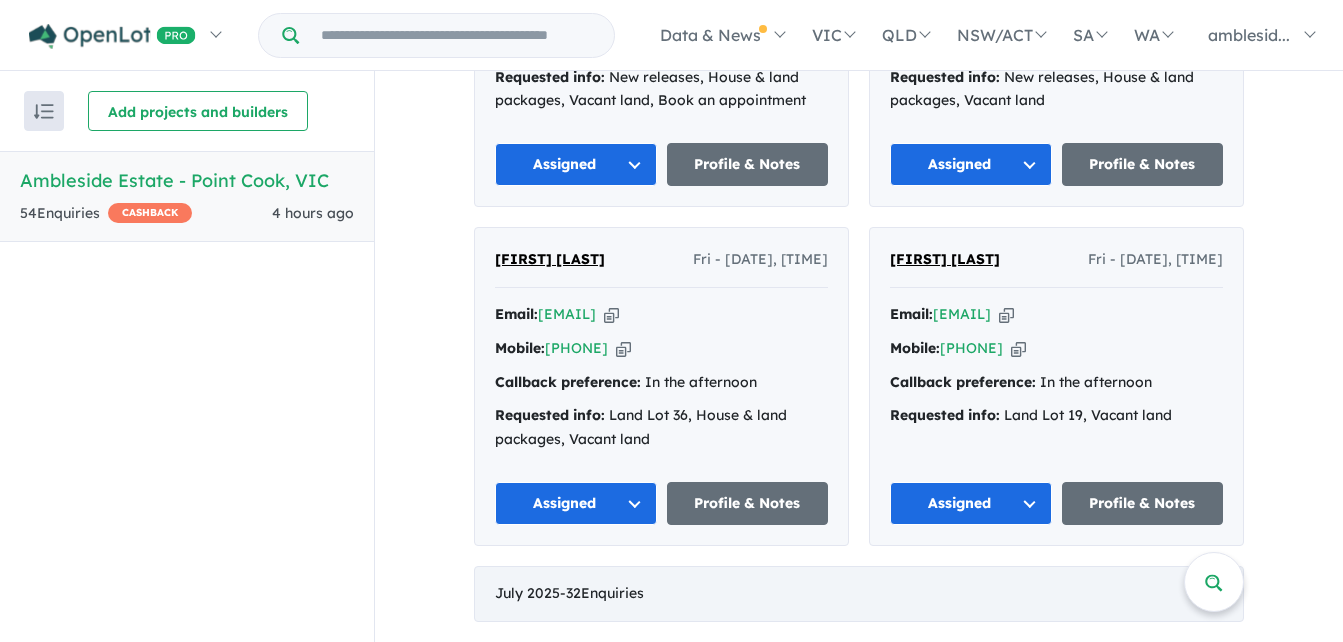 click on "[MONTH] [YEAR] - 32 Enquiries (0 unread)" at bounding box center [859, 594] 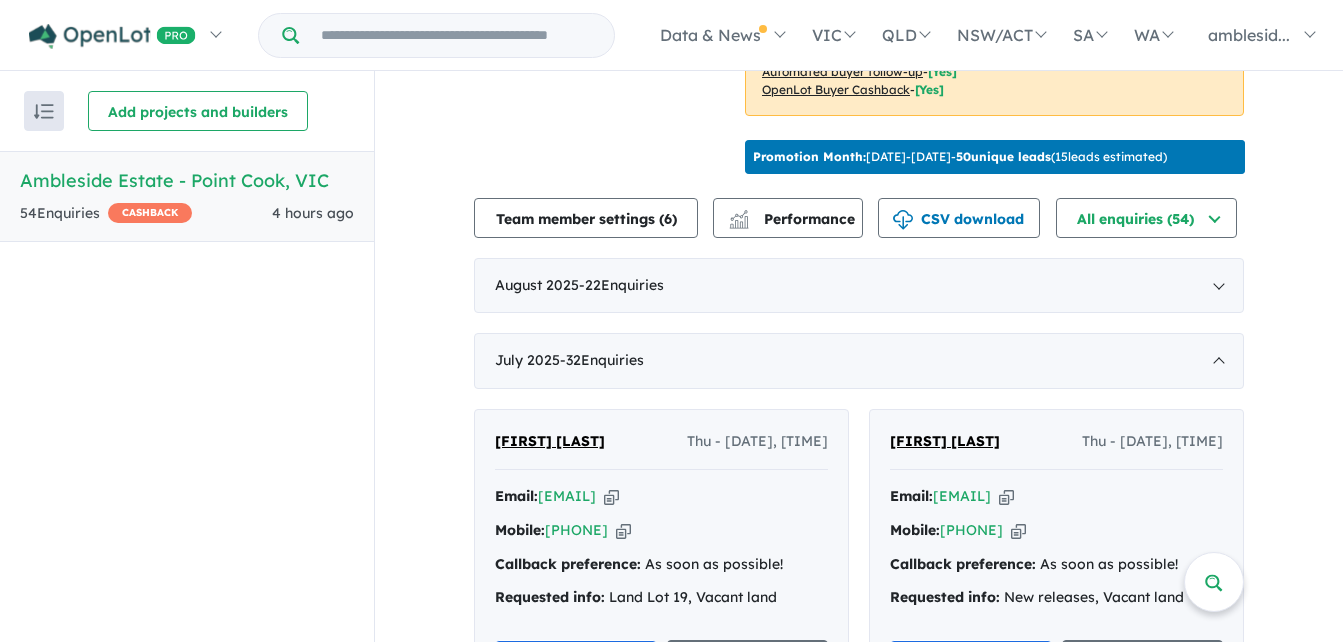 scroll, scrollTop: 600, scrollLeft: 0, axis: vertical 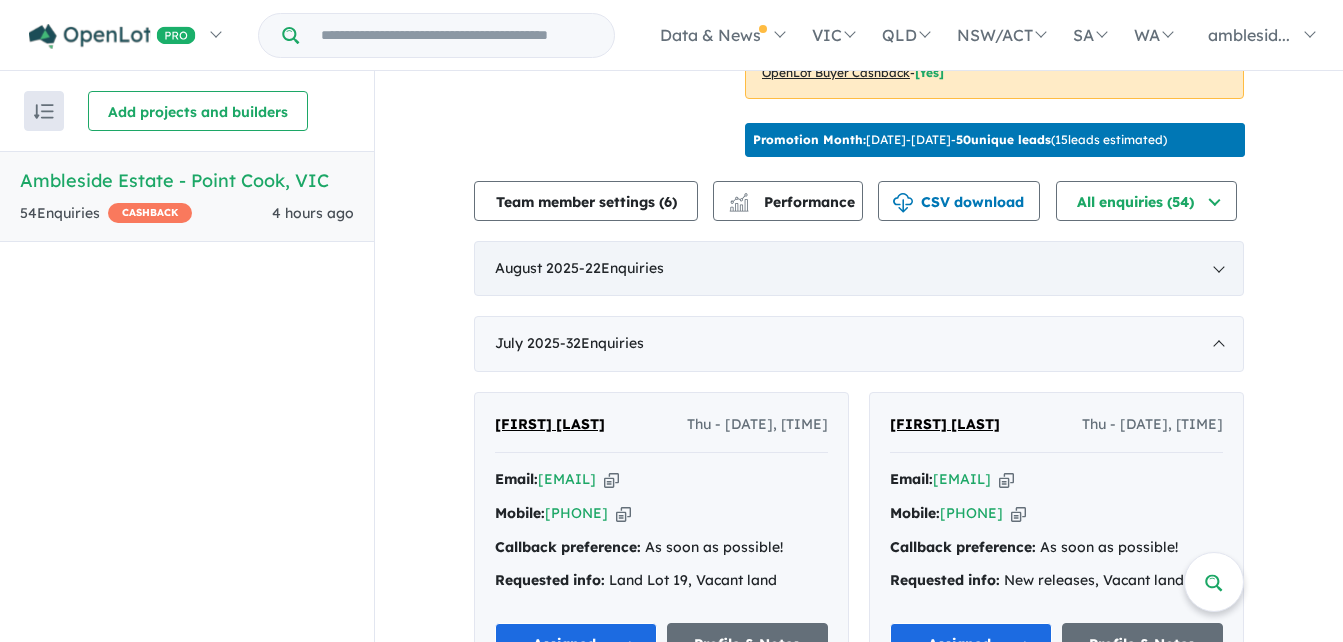 click on "[MONTH] [YEAR] - 22 Enquiries (0 unread)" at bounding box center (859, 269) 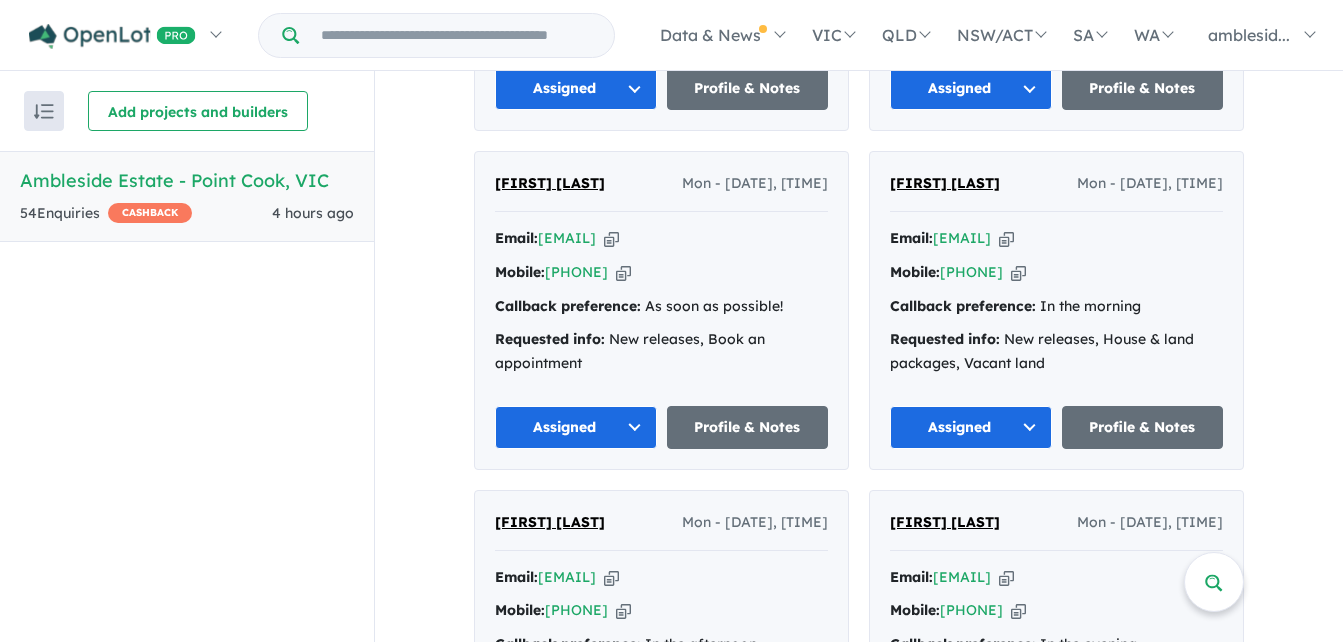 scroll, scrollTop: 1800, scrollLeft: 0, axis: vertical 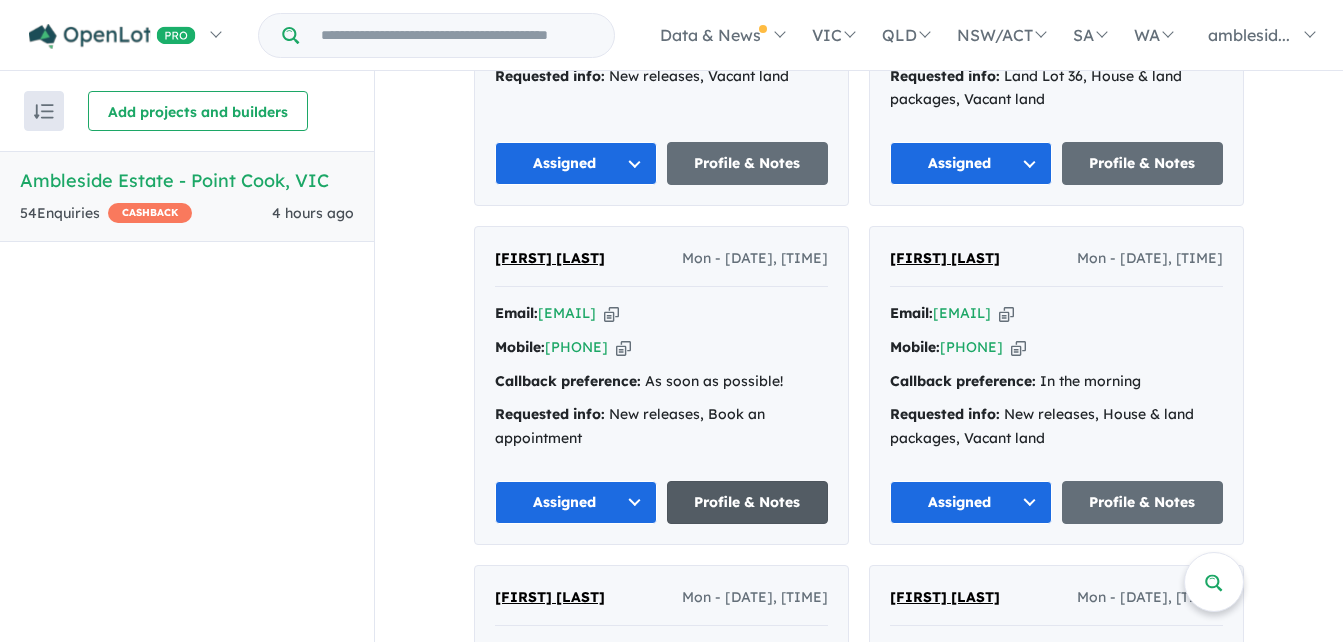 click on "Profile & Notes" at bounding box center [748, 502] 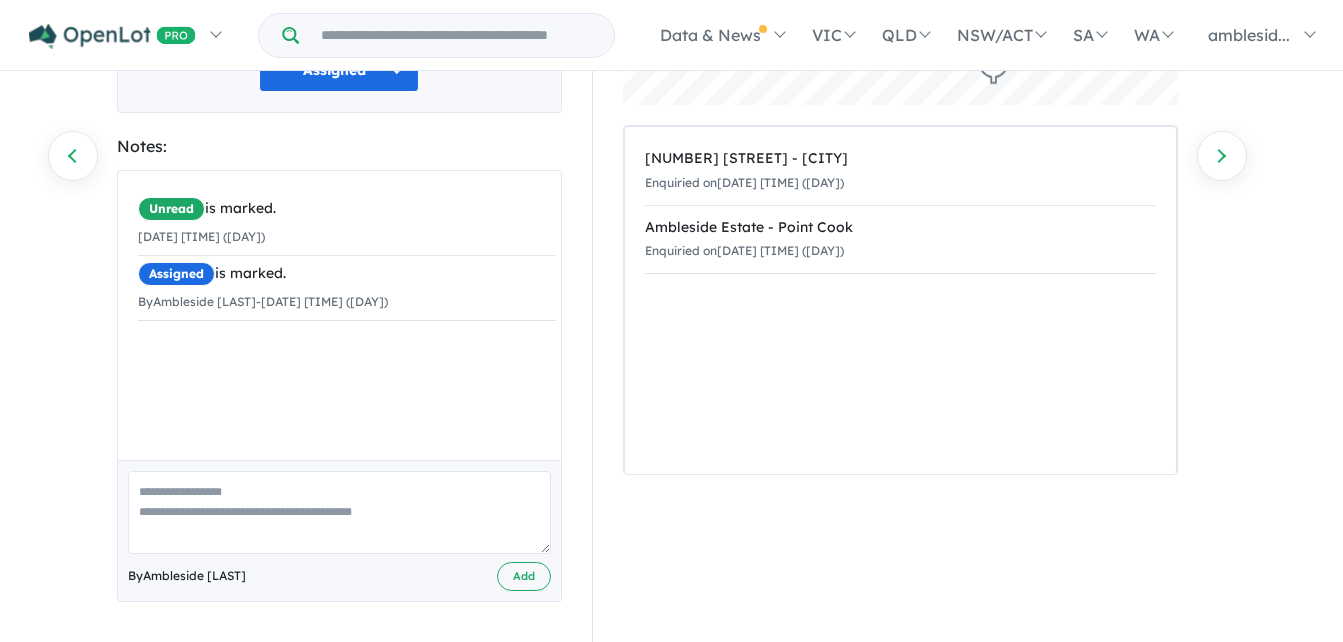 scroll, scrollTop: 0, scrollLeft: 0, axis: both 